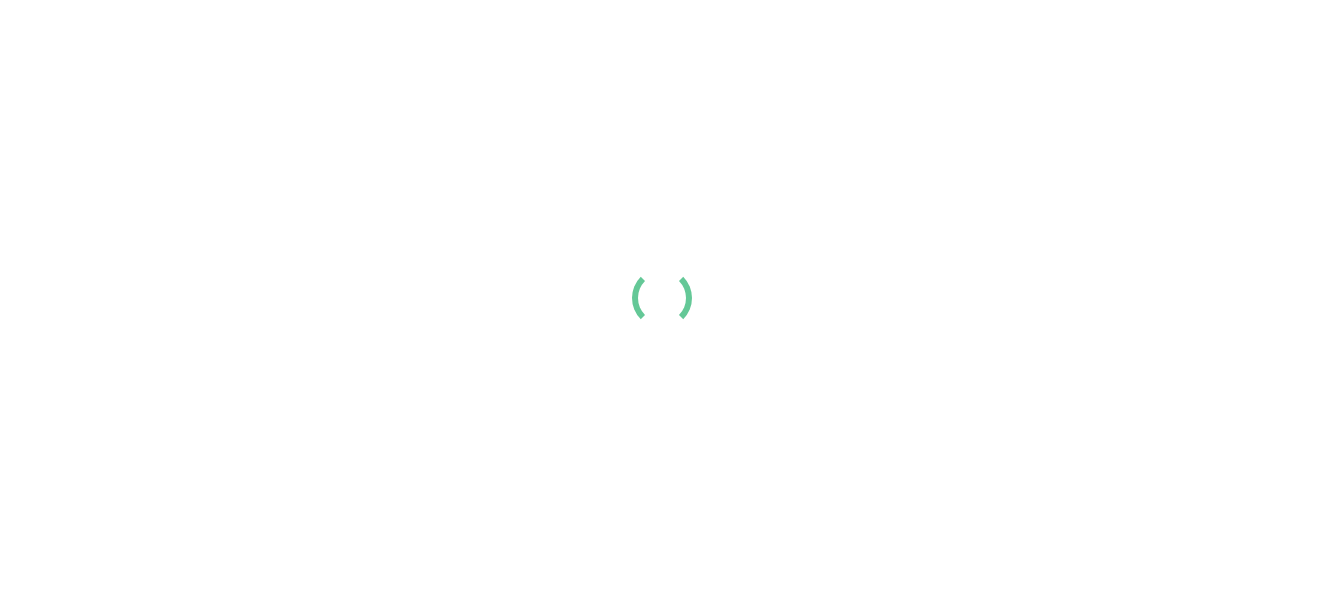 scroll, scrollTop: 0, scrollLeft: 0, axis: both 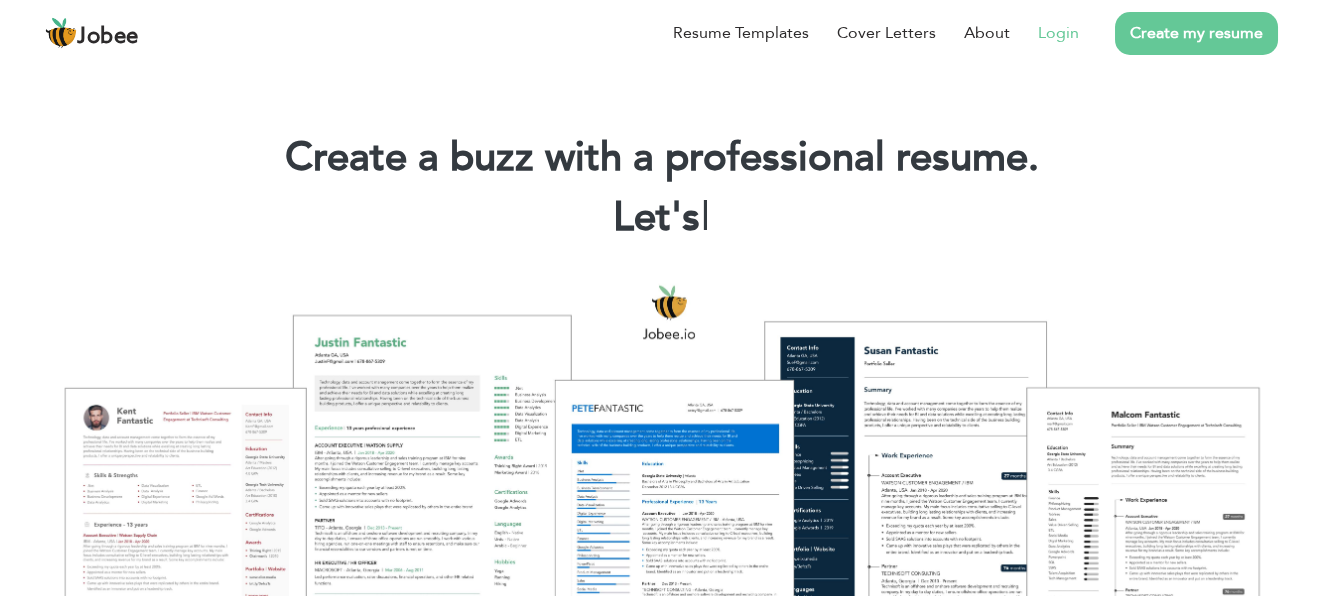 click on "Login" at bounding box center [1044, 33] 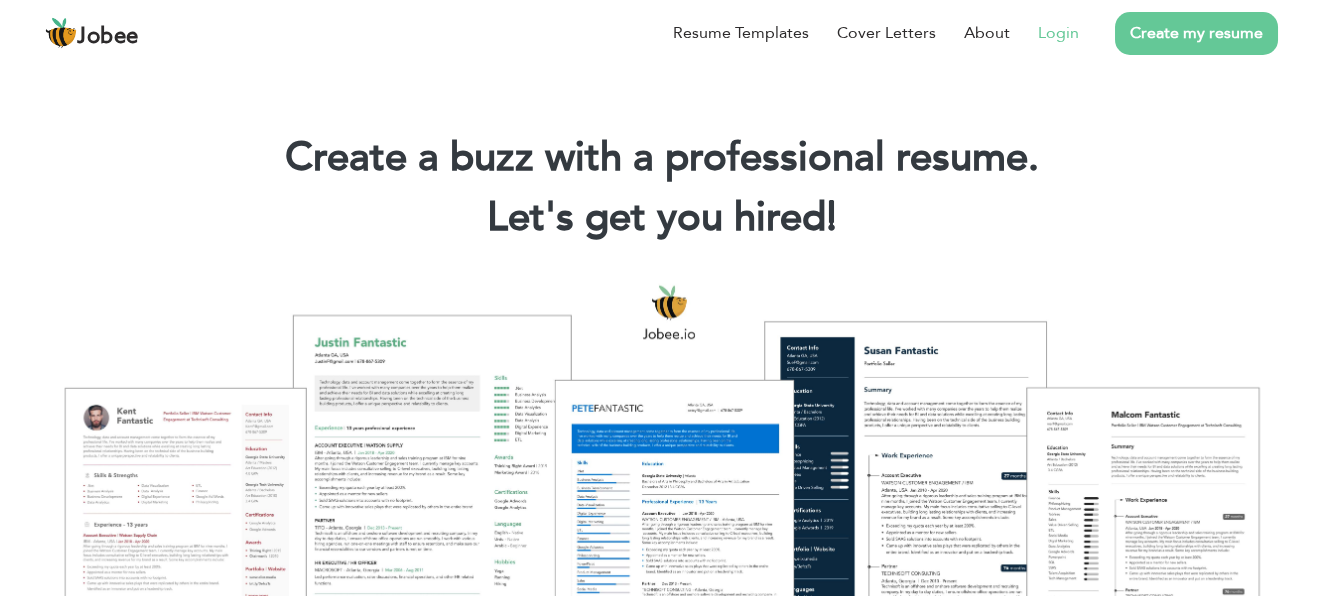 click on "Login" at bounding box center (1058, 33) 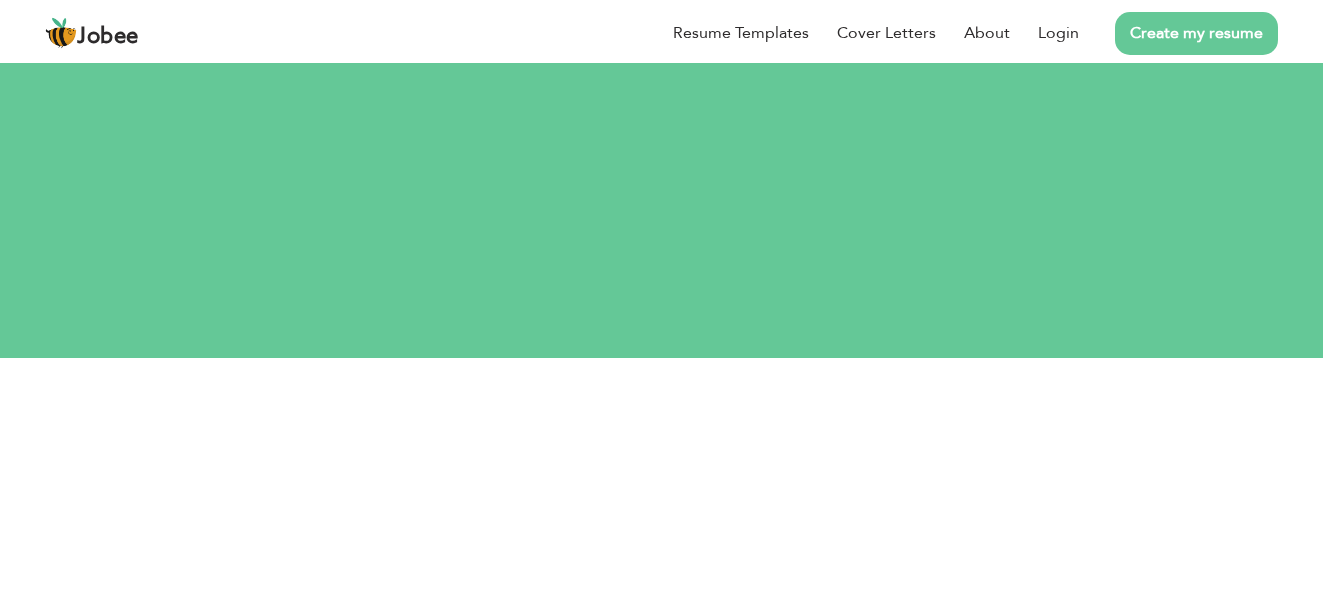 scroll, scrollTop: 0, scrollLeft: 0, axis: both 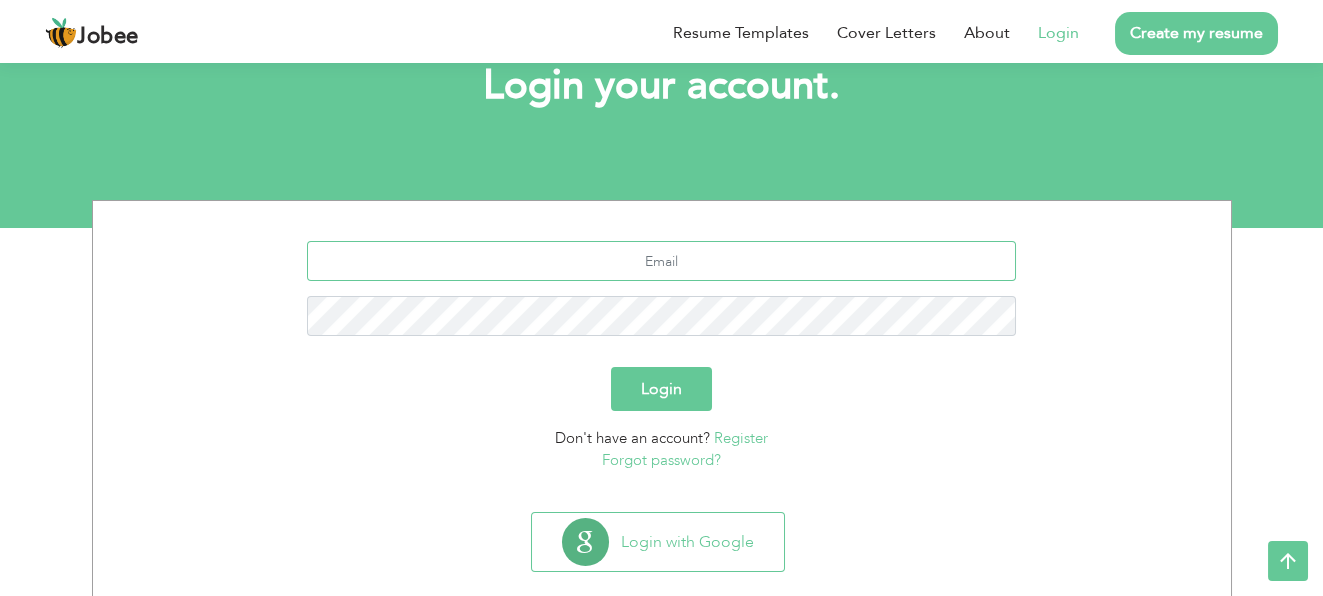 click at bounding box center [661, 261] 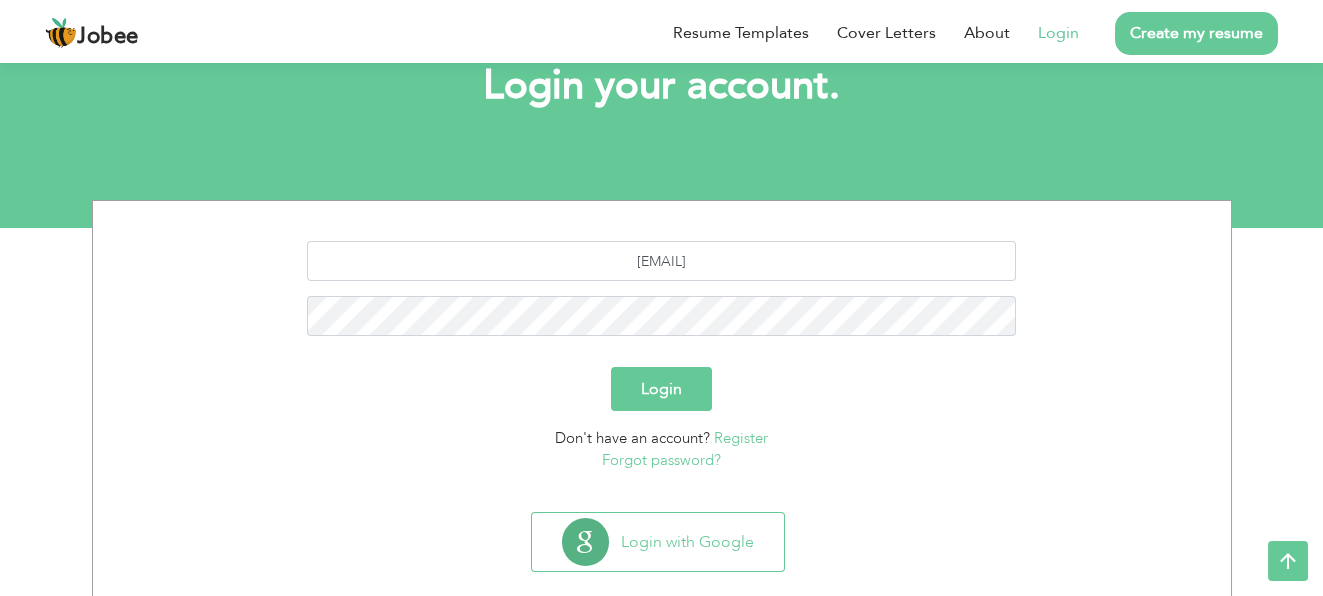 click on "Login" at bounding box center [661, 389] 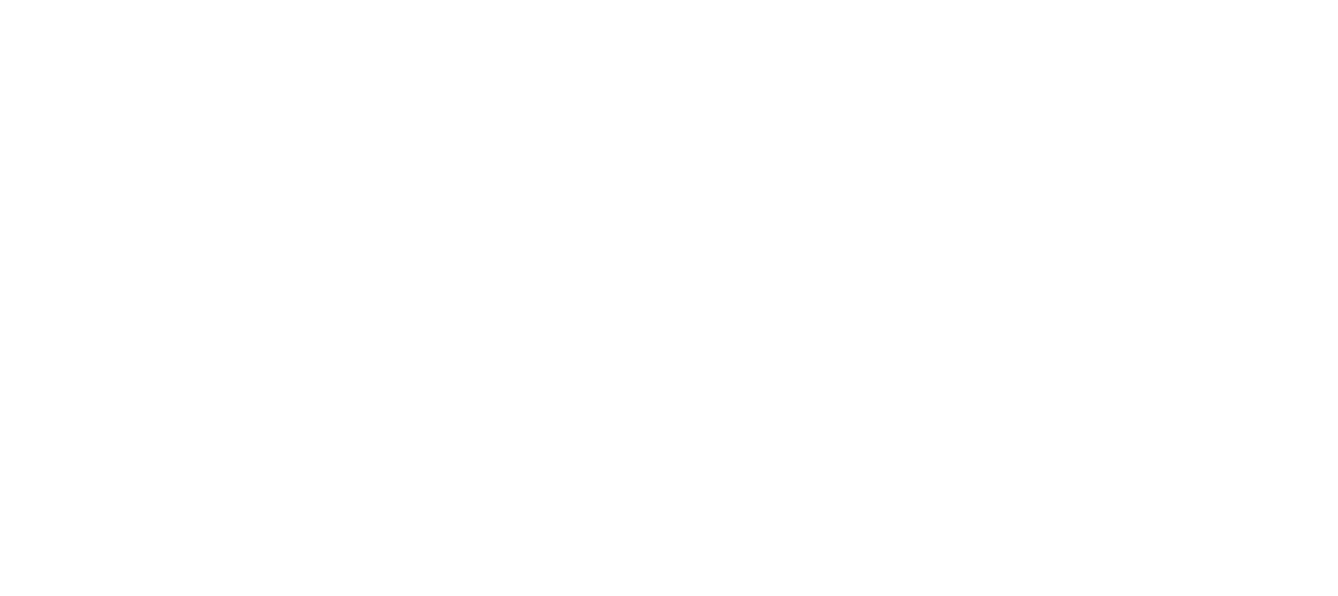scroll, scrollTop: 0, scrollLeft: 0, axis: both 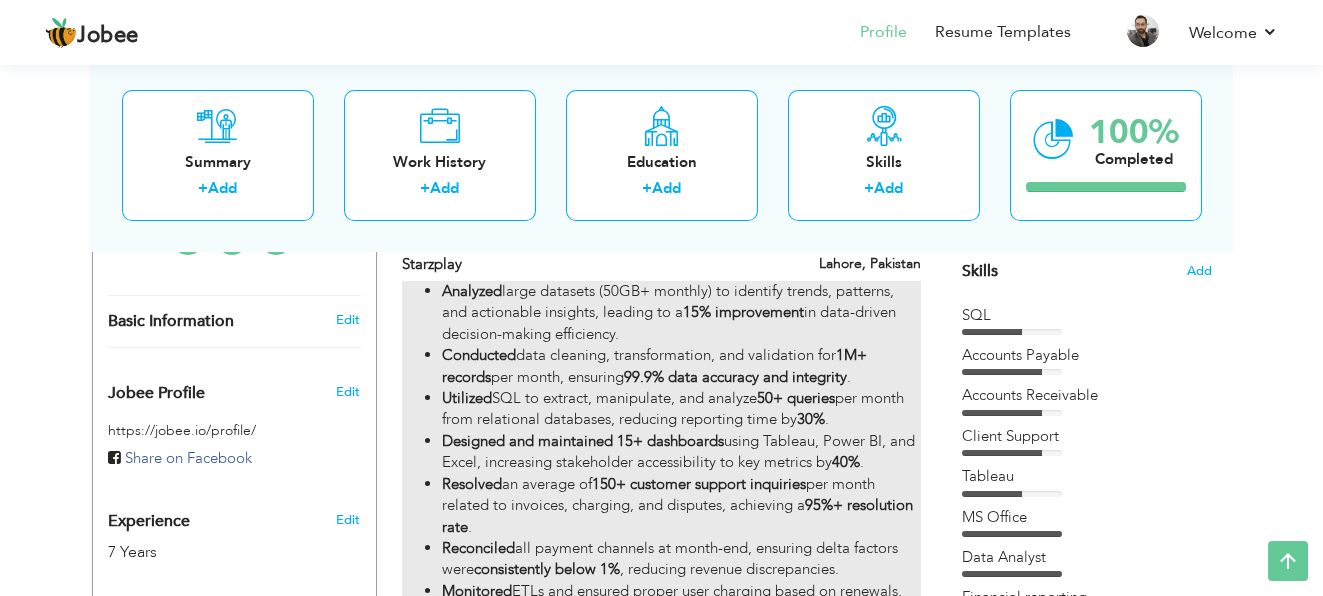 click on "Analyzed large datasets (50GB+ monthly) to identify trends, patterns, and actionable insights, leading to a 15% improvement in data-driven decision-making efficiency." at bounding box center (681, 313) 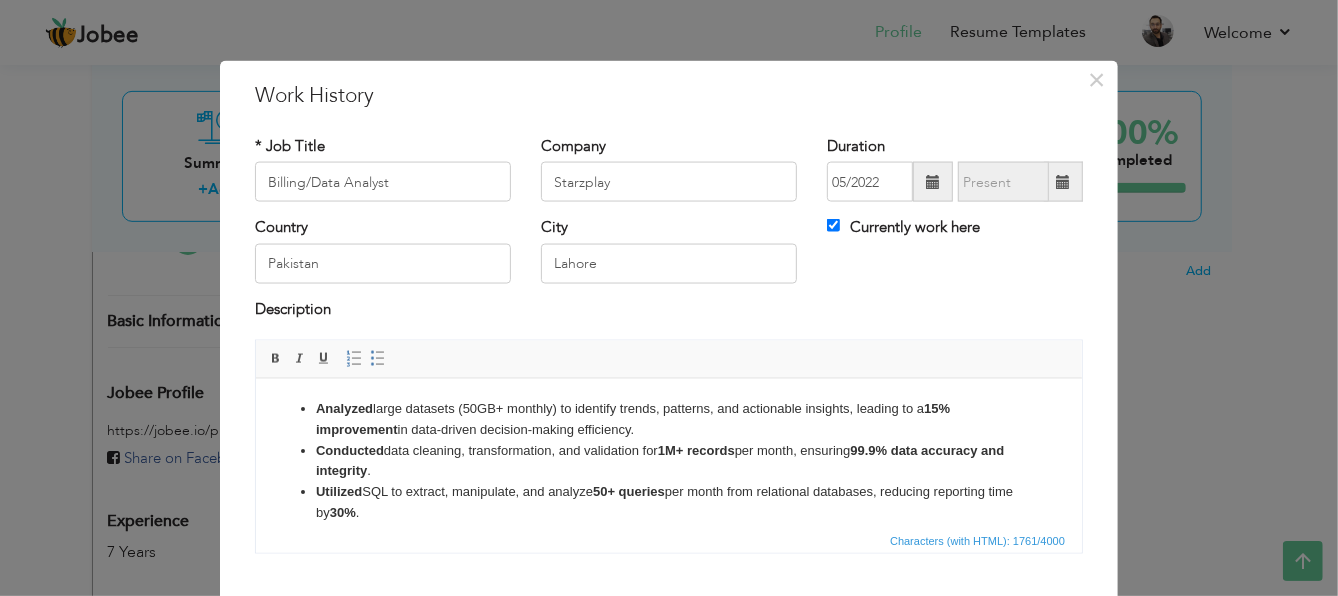 click on "Conducted  data cleaning, transformation, and validation for  1M+ records  per month, ensuring  99.9% data accuracy and integrity ." at bounding box center (668, 461) 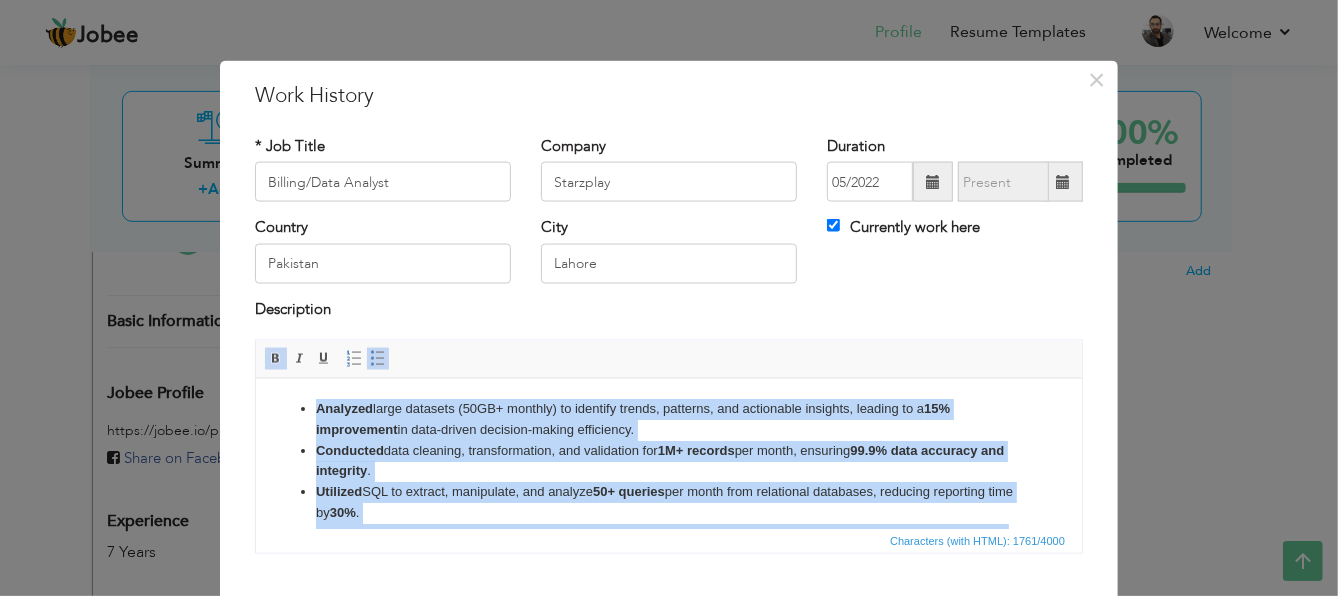 copy on "Analyzed large datasets (50GB+ monthly) to identify trends, patterns, and actionable insights, leading to a 15% improvement in data-driven decision-making efficiency. Conducted data cleaning, transformation, and validation for 1M+ records per [DATE], ensuring 99.9% data accuracy and integrity. Utilized SQL to extract, manipulate, and analyze 50+ queries per [DATE] from relational databases, reducing reporting time by 30%. Designed and maintained 15+ dashboards using Tableau, Power BI, and Excel, increasing stakeholder accessibility to key metrics by 40%. Resolved an average of 150+ customer support inquiries per [DATE] related to invoices, charging, and disputes, achieving a 95%+ resolution rate. Reconciled all payment channels at month-end, ensuring delta factors were consistently below 1%, reducing revenue discrepancies. Monitored ETLs and ensured proper user charging based on renewals, leading to a 10% decrease in missed collections and 15% improvement in churn forecasting acc..." 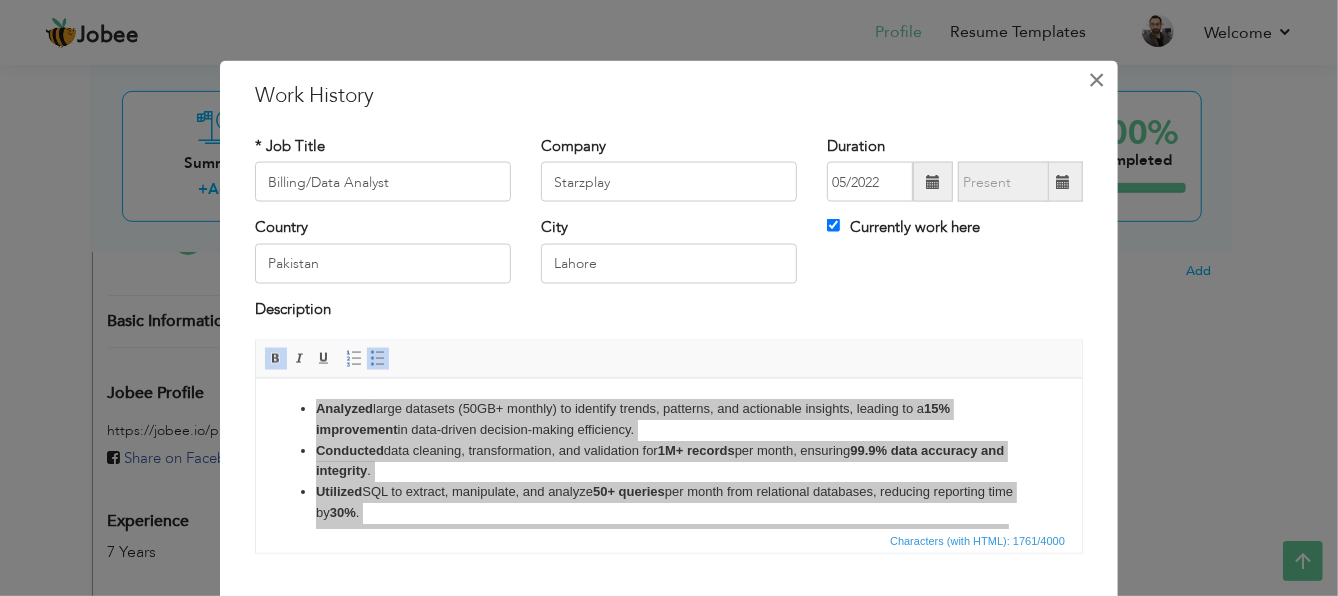 click on "×" at bounding box center [1097, 80] 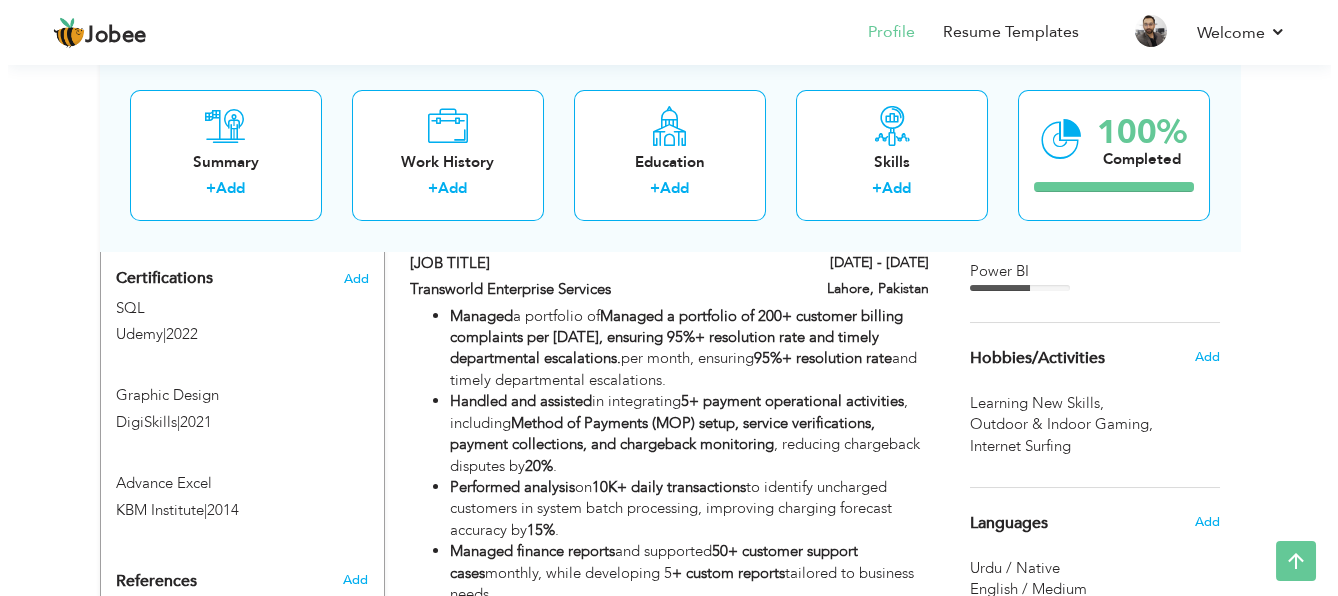 scroll, scrollTop: 1040, scrollLeft: 0, axis: vertical 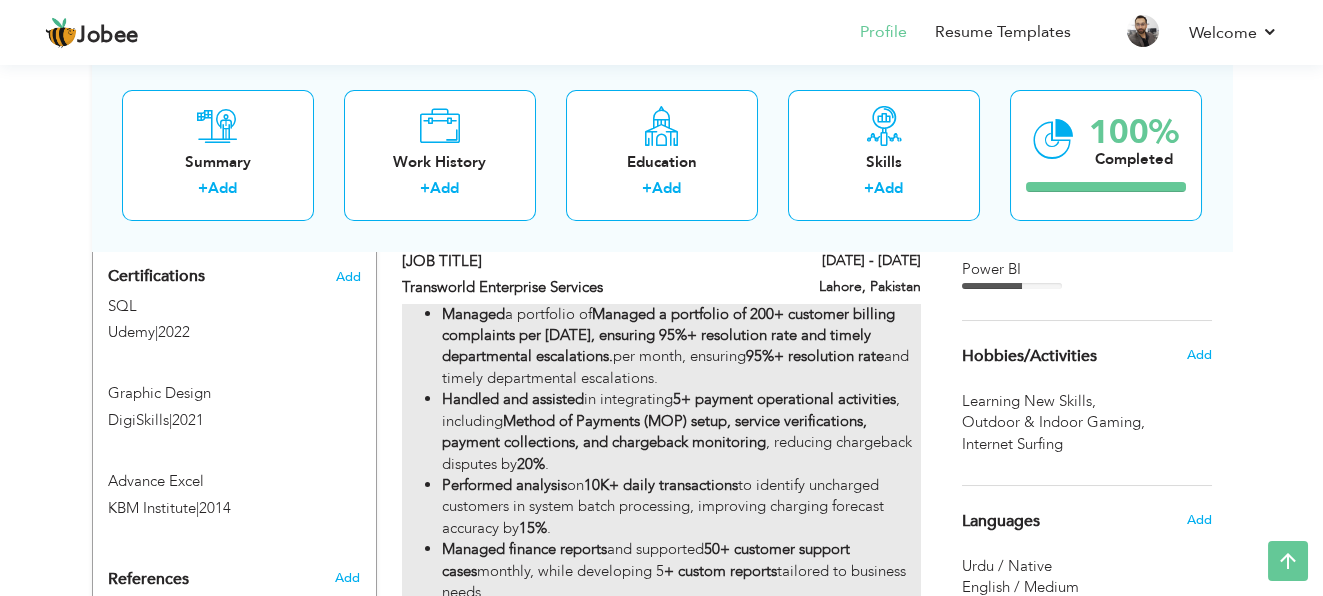 click on "Handled and assisted  in integrating  5+ payment operational activities , including  Method of Payments (MOP) setup, service verifications, payment collections, and chargeback monitoring , reducing chargeback disputes by  20% ." at bounding box center [681, 432] 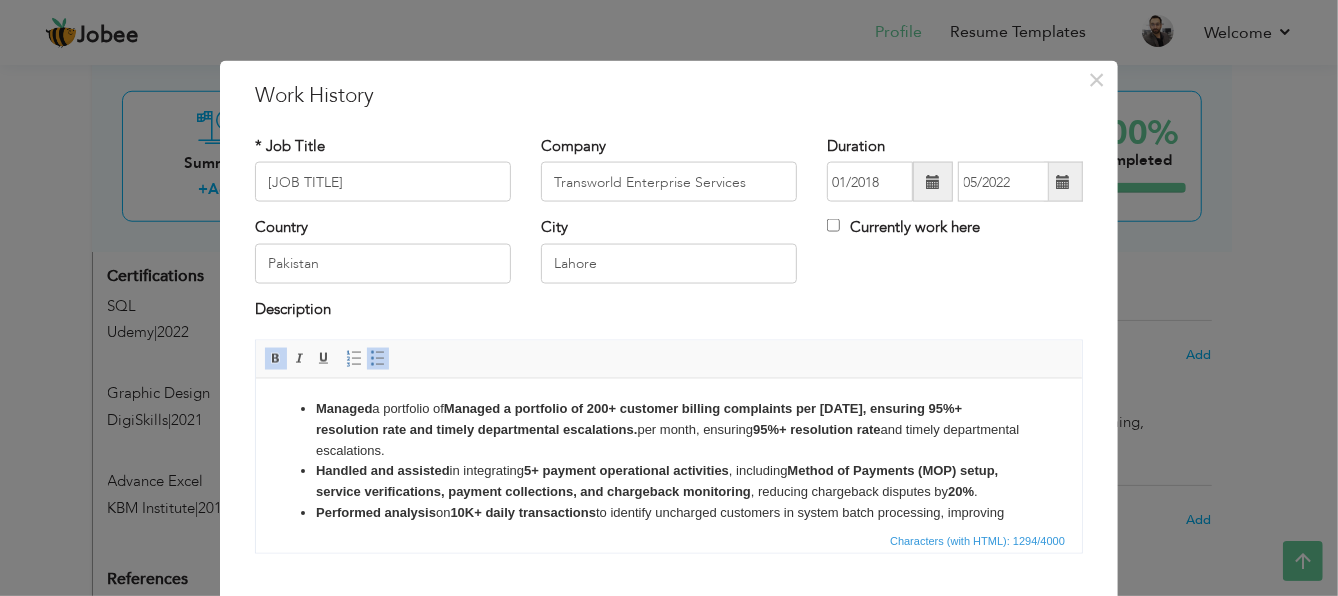 click on "Handled and assisted  in integrating  5+ payment operational activities , including  Method of Payments (MOP) setup, service verifications, payment collections, and chargeback monitoring , reducing chargeback disputes by  20% ." at bounding box center [668, 481] 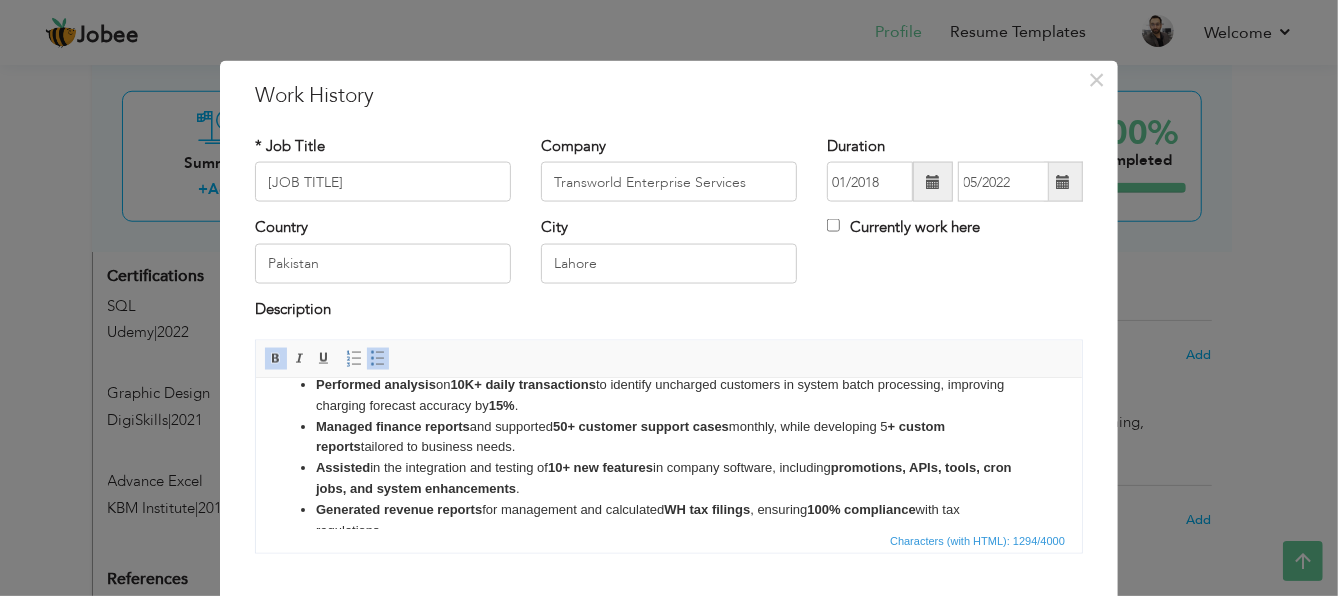 scroll, scrollTop: 160, scrollLeft: 0, axis: vertical 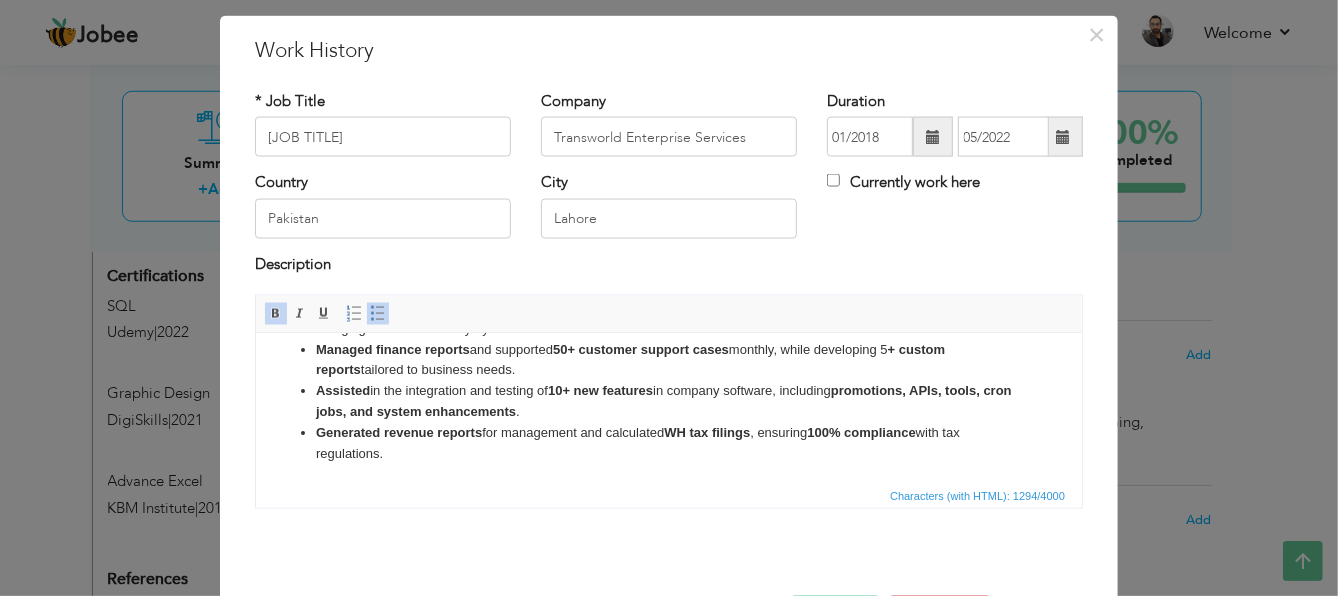 click on "Generated revenue reports  for management and calculated  WH tax filings , ensuring  100% compliance  with tax regulations." at bounding box center [668, 443] 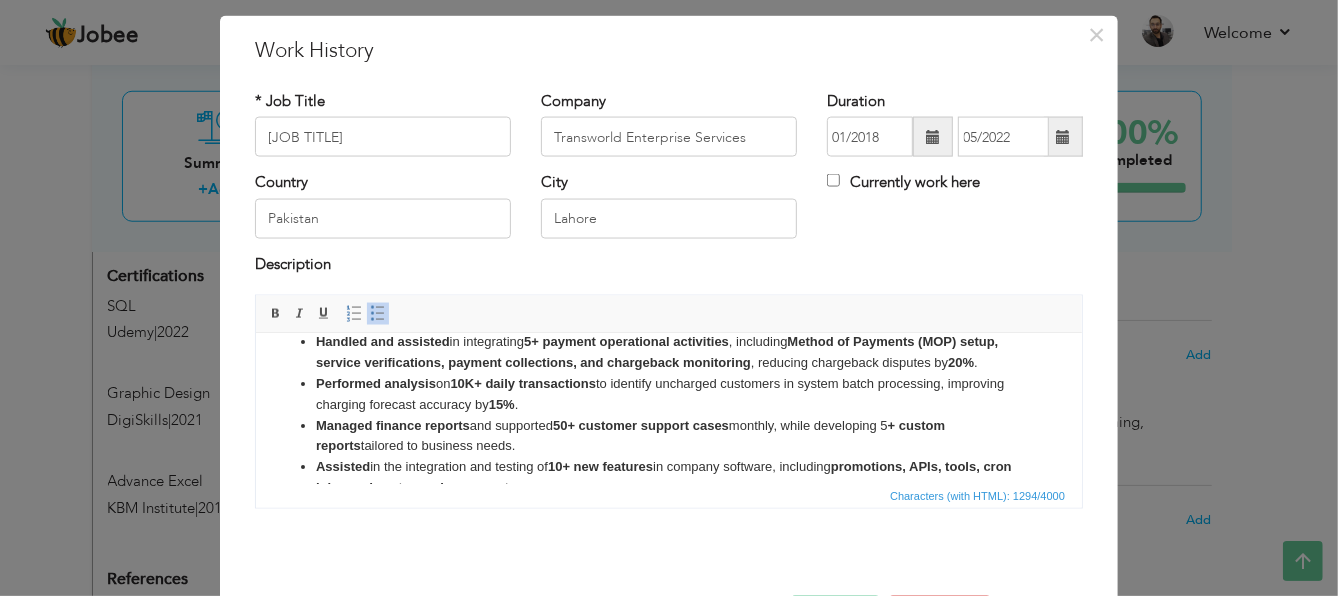 scroll, scrollTop: 22, scrollLeft: 0, axis: vertical 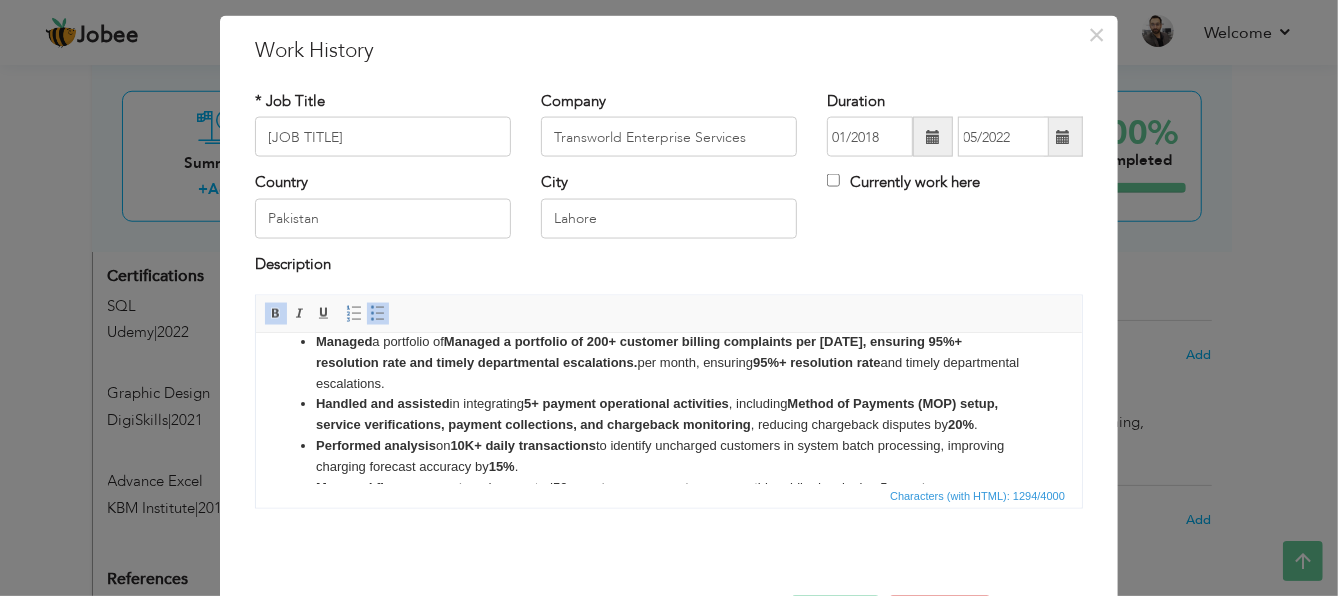 copy on "Managed a portfolio of 200+ customer billing complaints per [DATE], ensuring 95%+ resolution rate and timely departmental escalations. Handled and assisted in integrating 5+ payment operational activities, including Method of Payments (MOP) setup, service verifications, payment collections, and chargeback monitoring, reducing chargeback disputes by 20%. Performed analysis on 10K+ daily transactions to identify uncharged customers in system batch processing, improving charging forecast accuracy by 15%. Managed finance reports and supported 50+ customer support cases per [DATE], while developing 5+ custom reports tailored to business needs. Assisted in the integration and testing of 10+ new features in company software, including promotions, APIs, tools, cron jobs, and system enhancements. Generated revenue reports for management and calculated WH tax filings, ensuring 100% compliance with tax regulations." 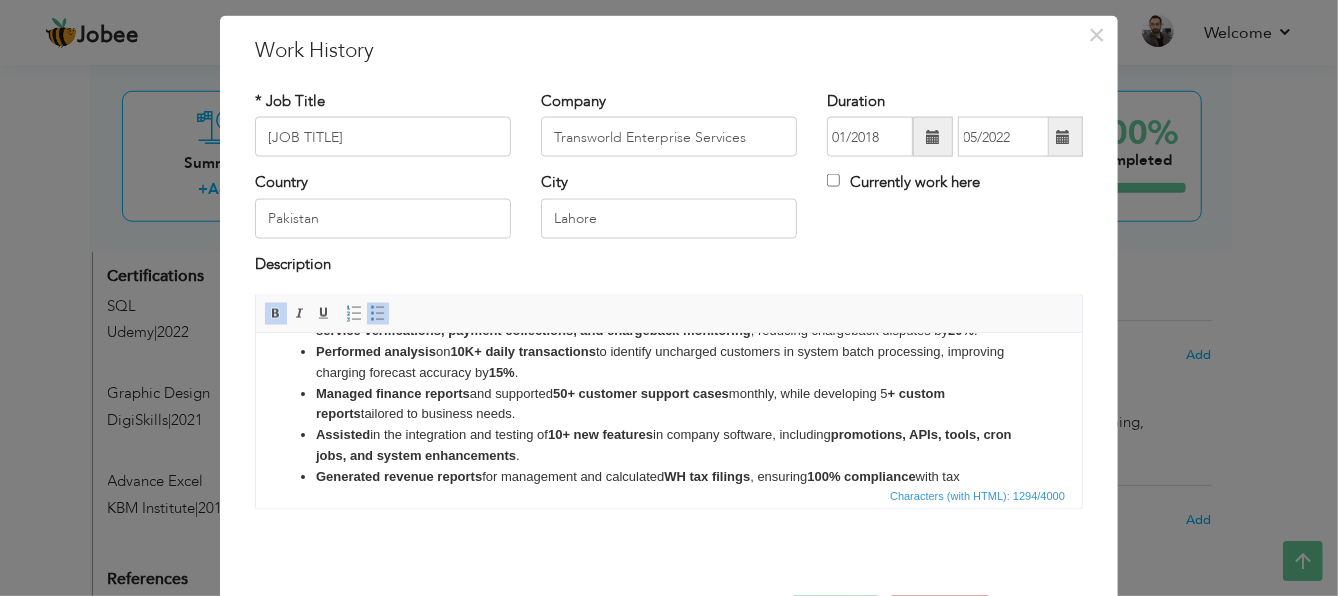 scroll, scrollTop: 137, scrollLeft: 0, axis: vertical 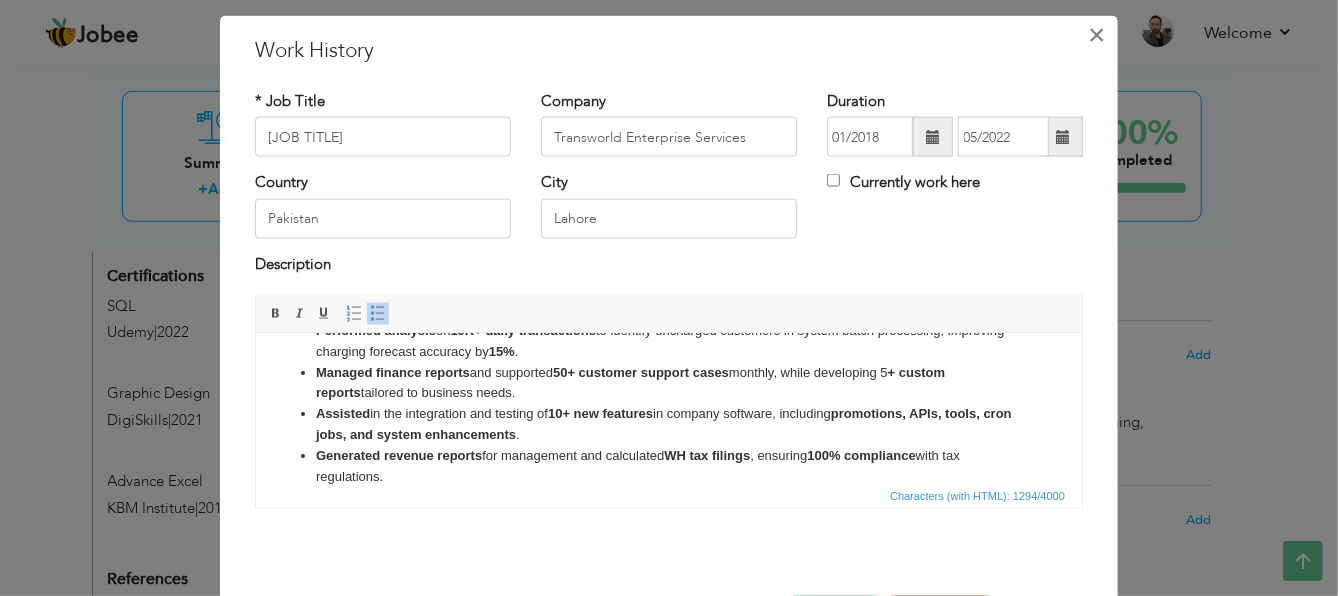 click on "×" at bounding box center (1097, 35) 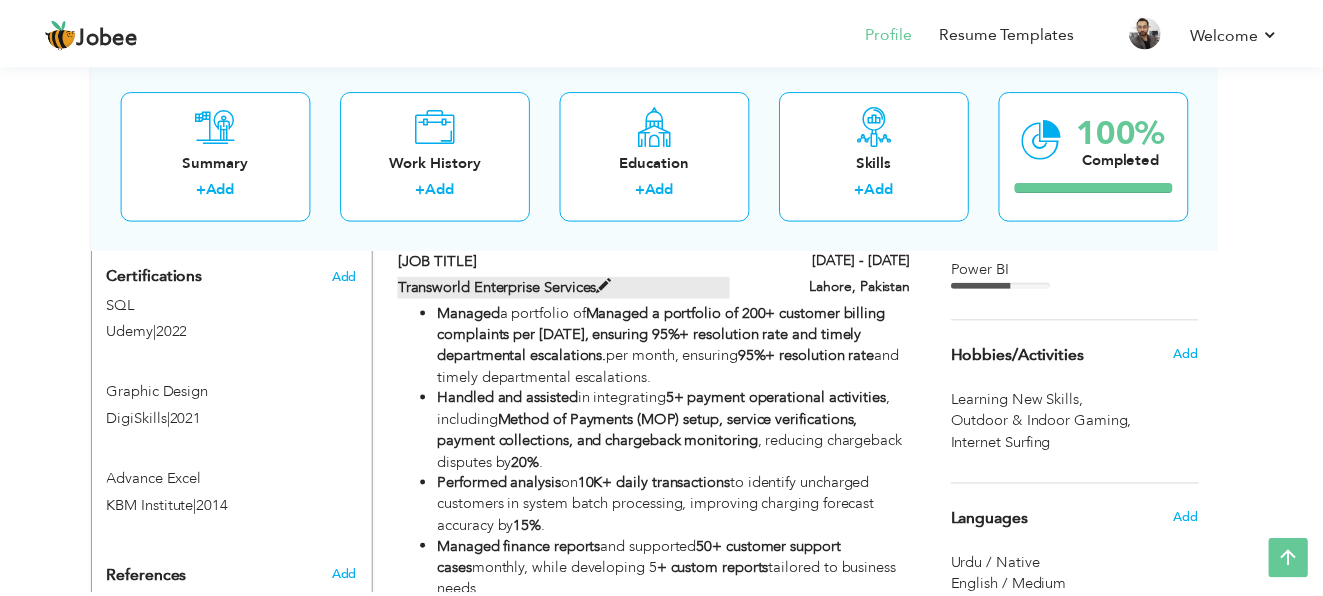 scroll, scrollTop: 0, scrollLeft: 0, axis: both 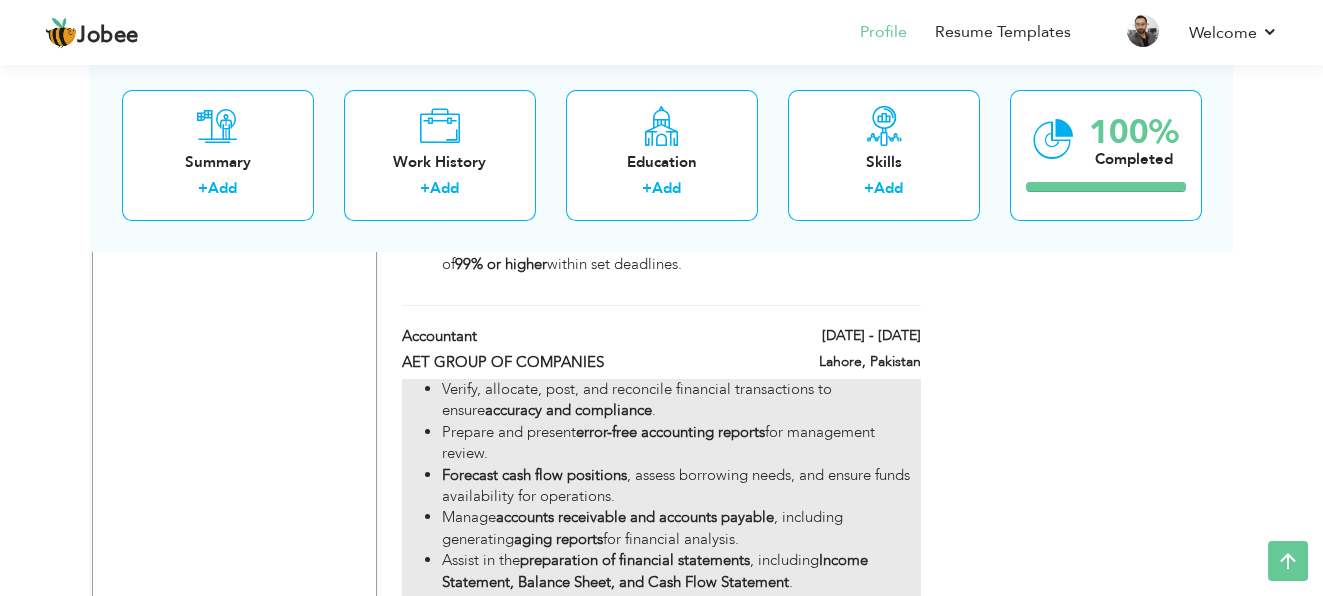 click on "Verify, allocate, post, and reconcile financial transactions to ensure  accuracy and compliance ." at bounding box center (681, 400) 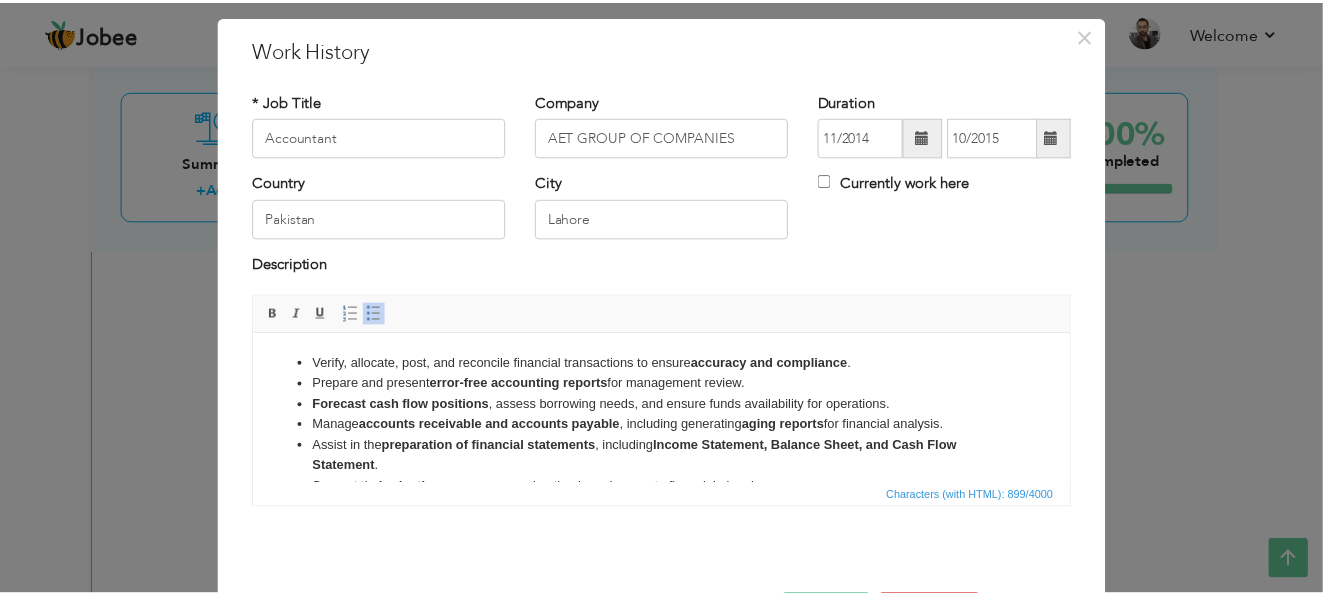 scroll, scrollTop: 0, scrollLeft: 0, axis: both 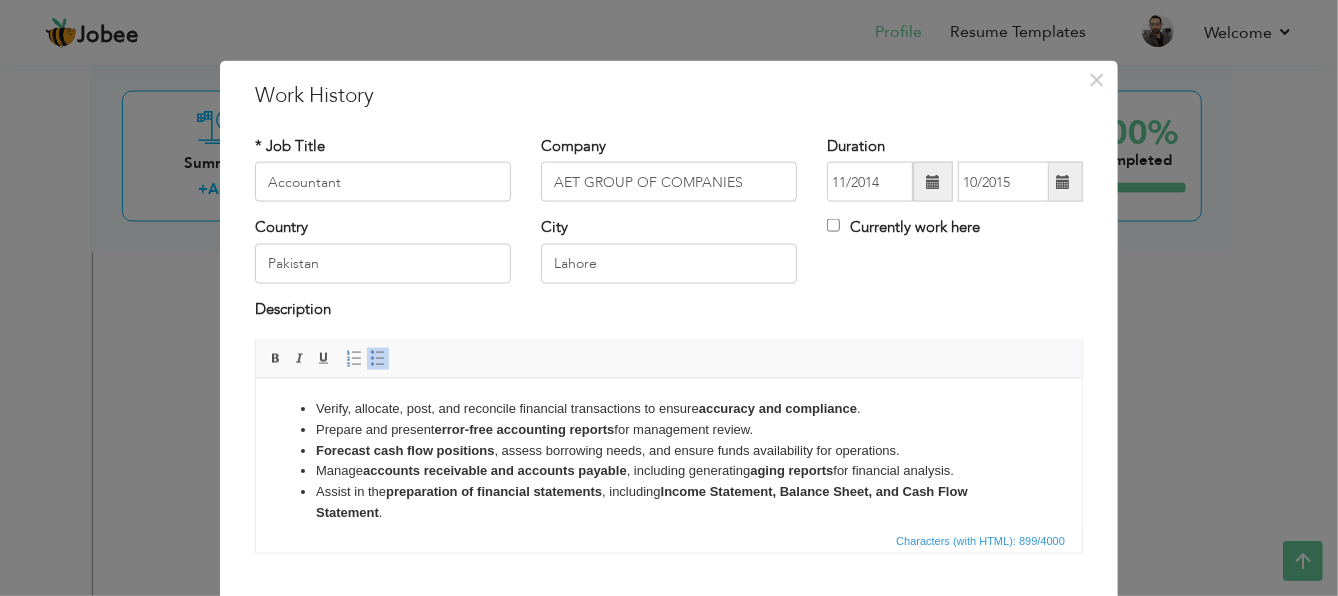 click on "Manage  accounts receivable and accounts payable , including generating  aging reports  for financial analysis." at bounding box center (668, 470) 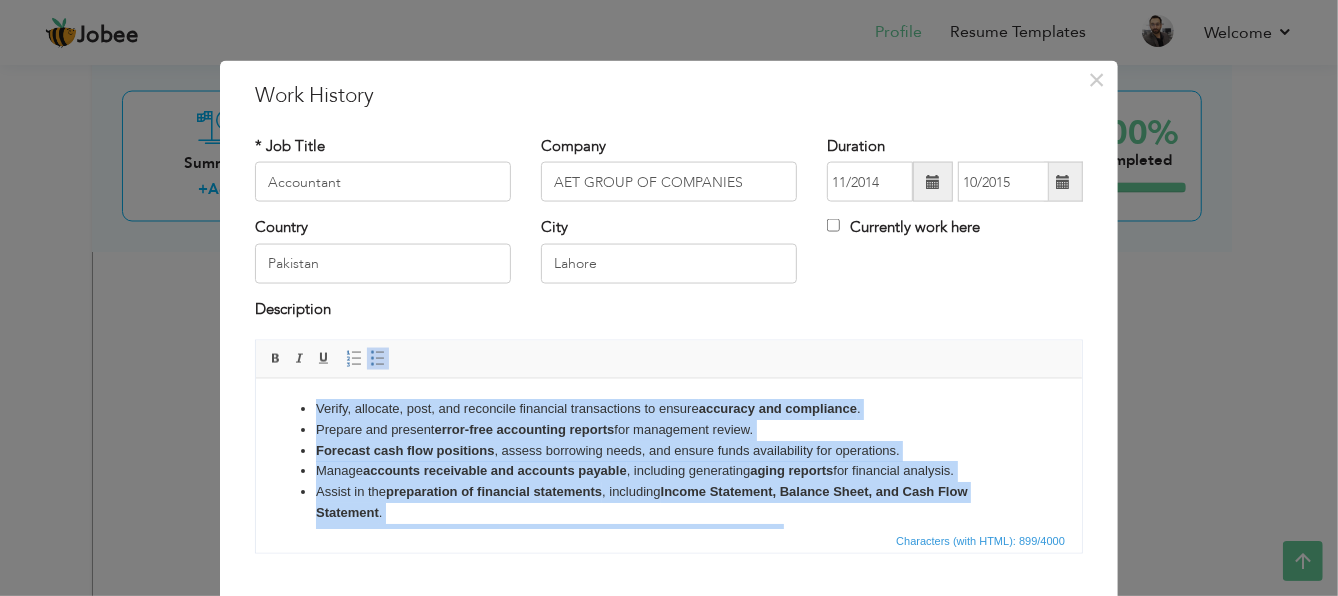 copy on "Verify, allocate, post, and reconcile financial transactions to ensure  accuracy and compliance . Prepare and present  error-free accounting reports  for management review. Forecast cash flow positions , assess borrowing needs, and ensure funds availability for operations. Manage  accounts receivable and accounts payable , including generating  aging reports  for financial analysis. Assist in the  preparation of financial statements , including  Income Statement, Balance Sheet, and Cash Flow Statement . Support the  budgeting process , ensuring timely and accurate financial planning. Participate in  month-end and year-end closing processes , ensuring compliance with financial regulations." 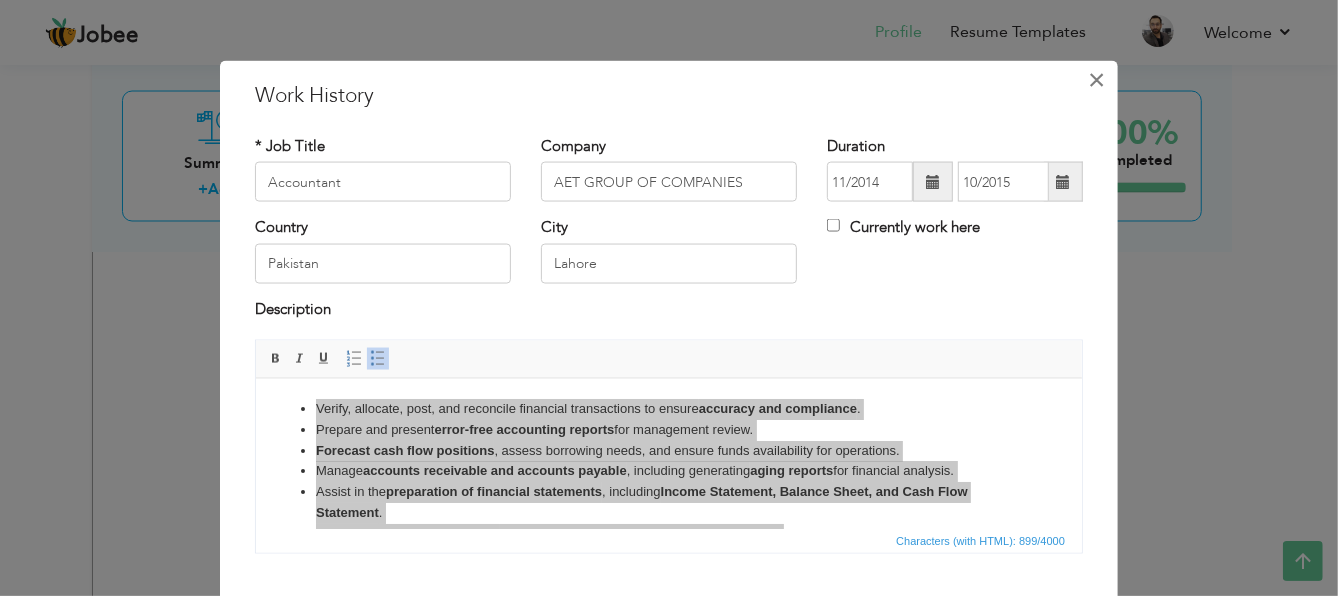 click on "×" at bounding box center [1097, 80] 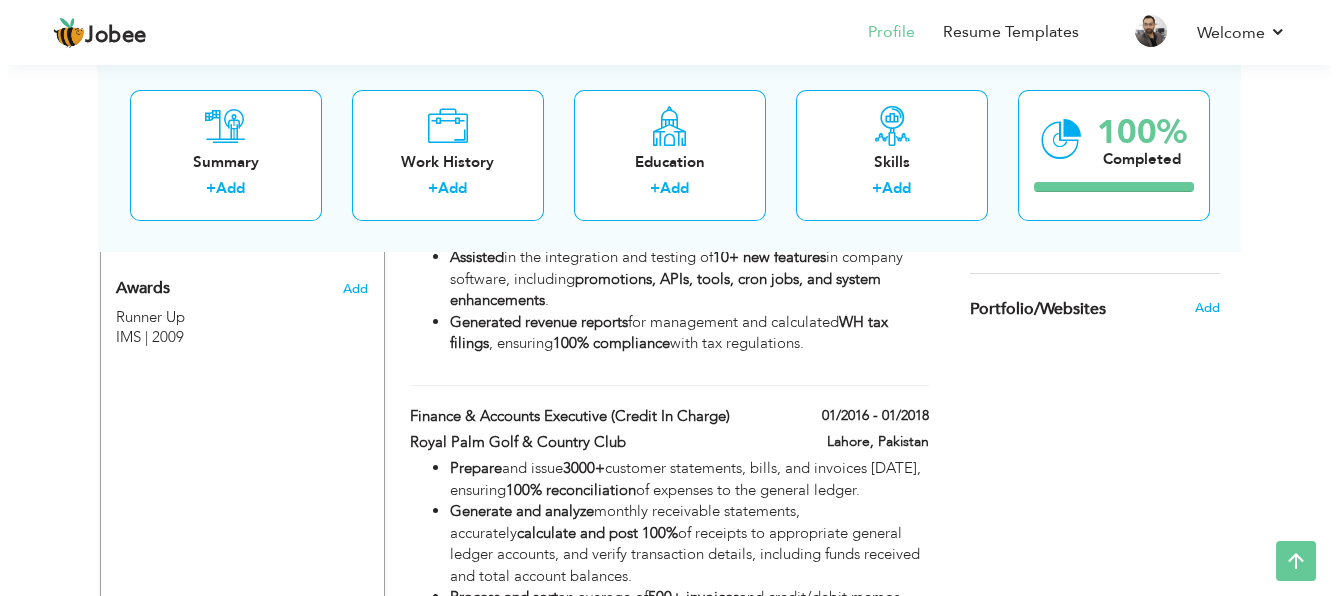 scroll, scrollTop: 1394, scrollLeft: 0, axis: vertical 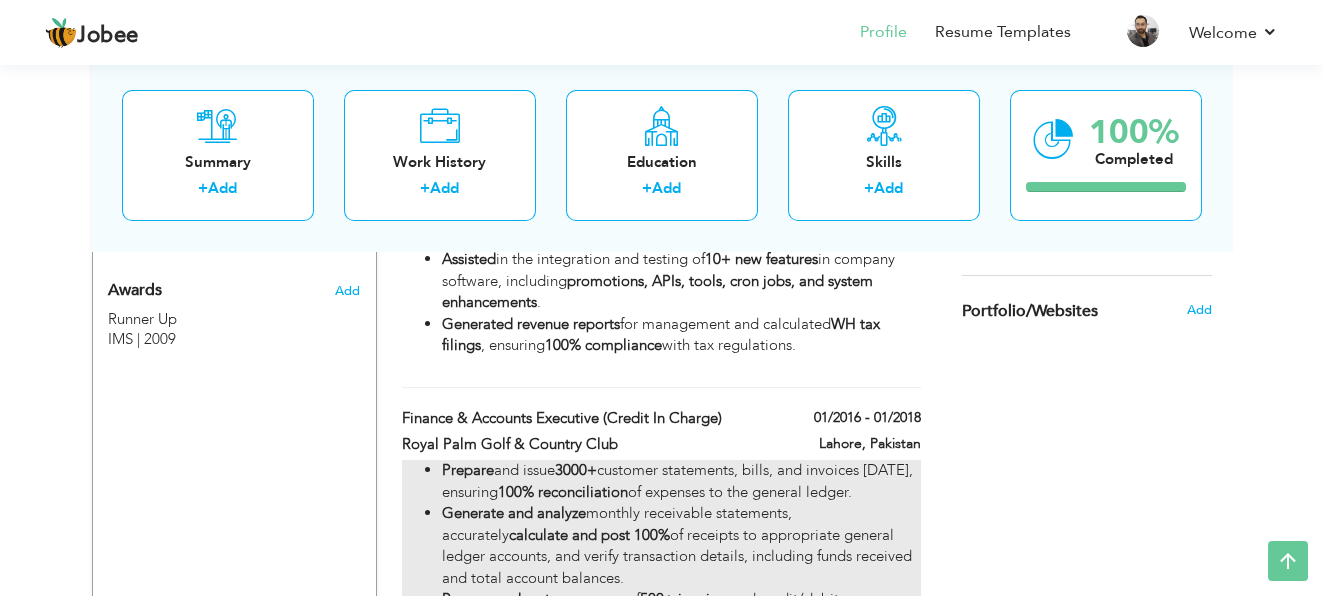 click on "Prepare  and issue  3000+  customer statements, bills, and invoices [DATE], ensuring  100% reconciliation  of expenses to the general ledger." at bounding box center [681, 481] 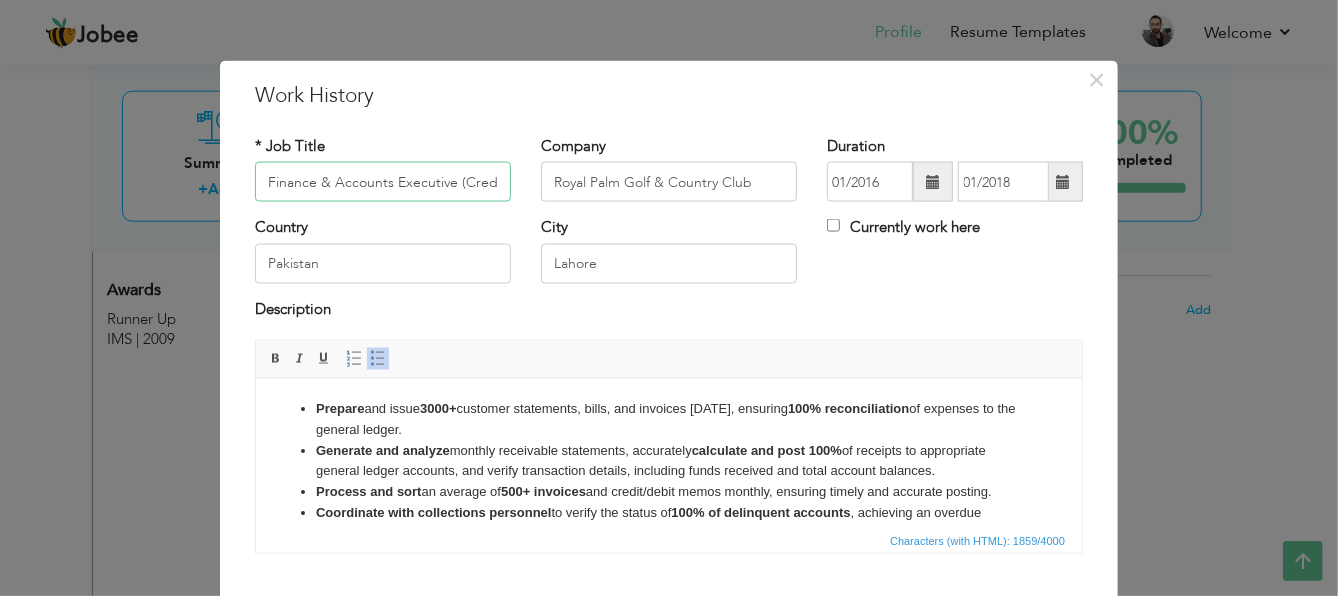 scroll, scrollTop: 0, scrollLeft: 66, axis: horizontal 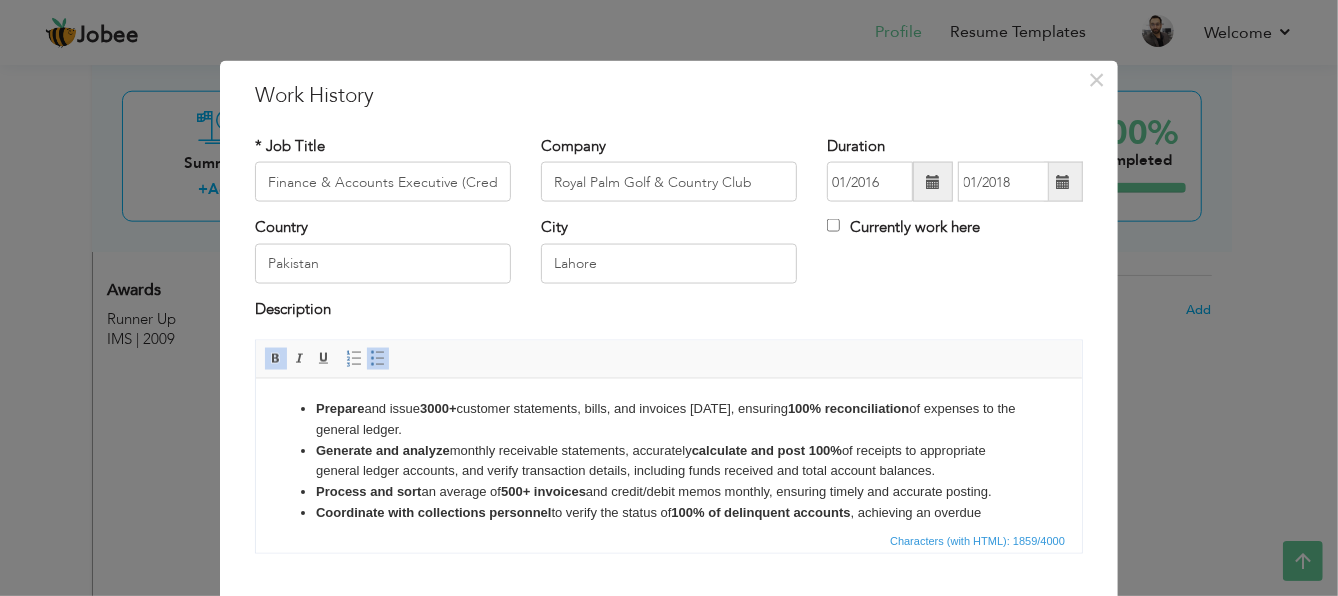 click on "Generate and analyze  monthly receivable statements, accurately  calculate and post 100%  of receipts to appropriate general ledger accounts, and verify transaction details, including funds received and total account balances." at bounding box center [668, 461] 